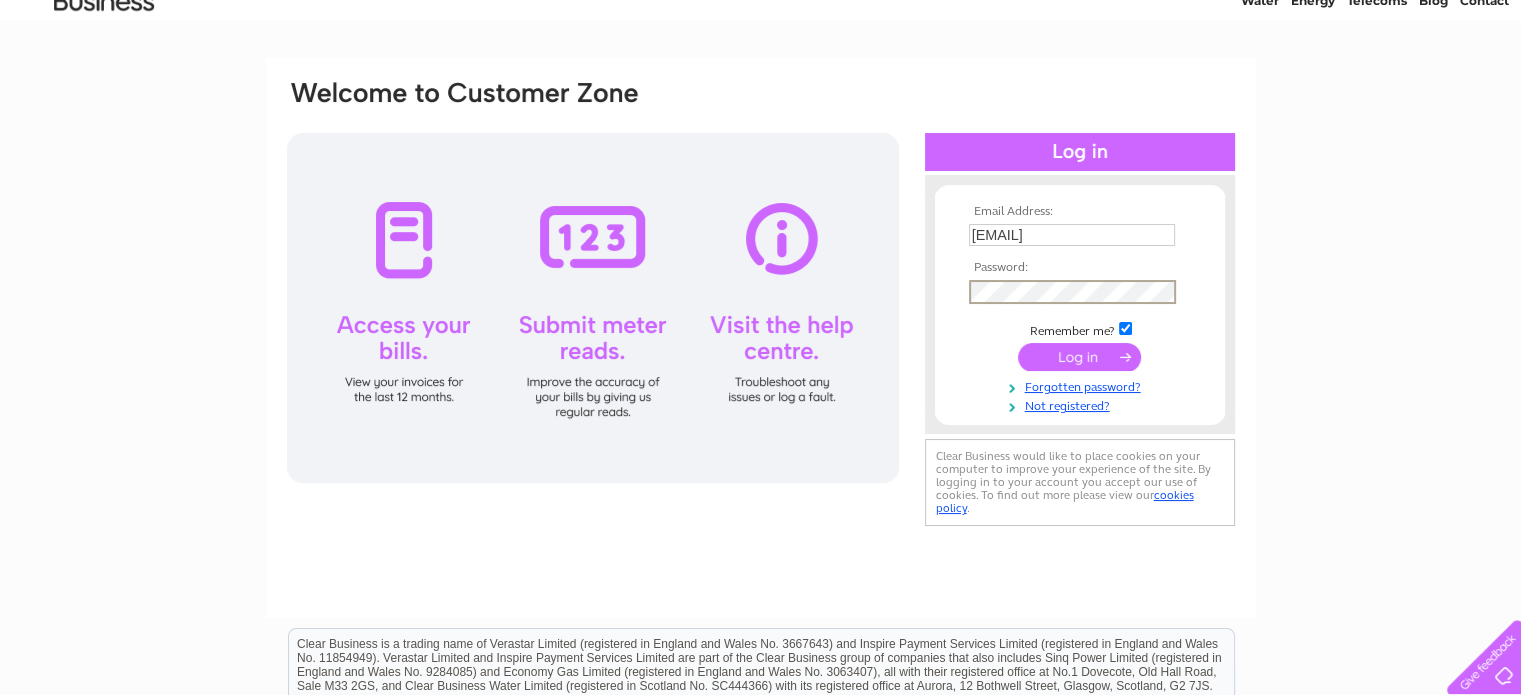 scroll, scrollTop: 0, scrollLeft: 0, axis: both 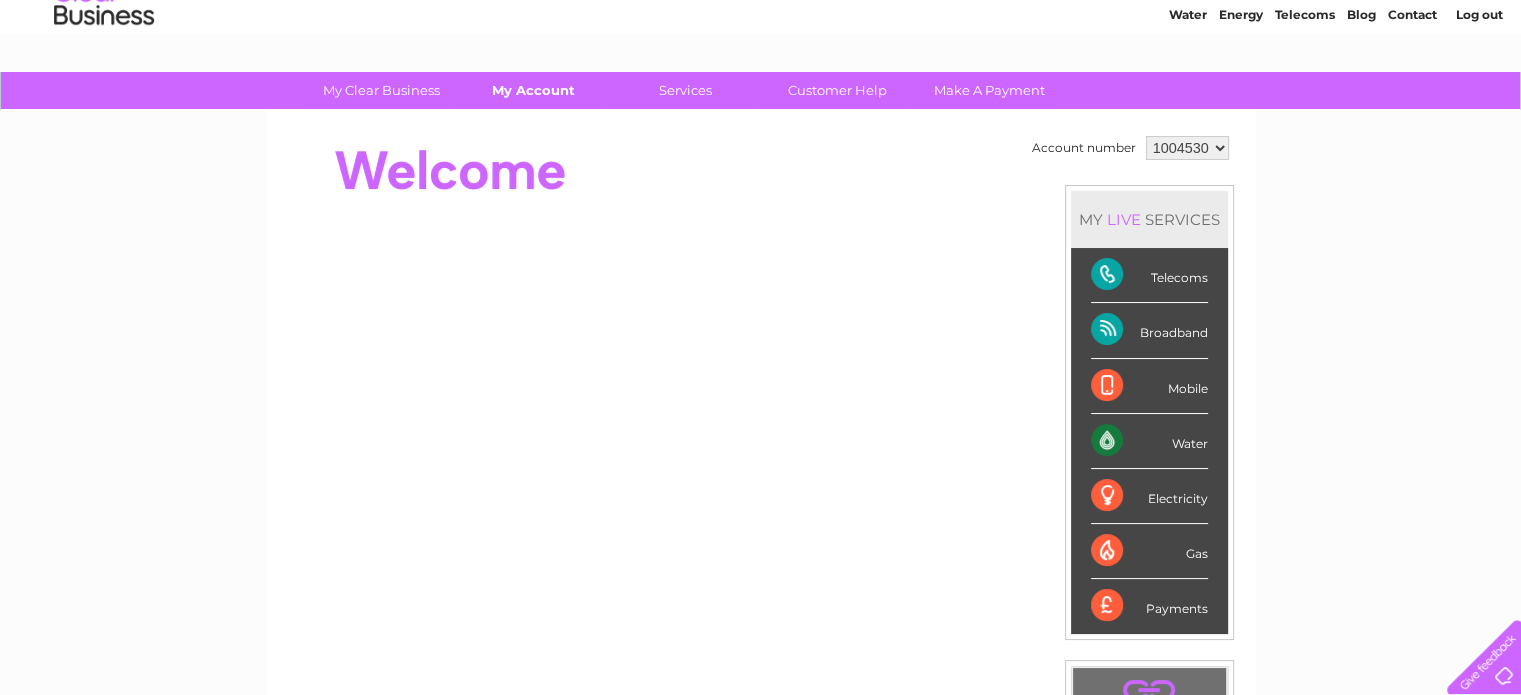 click on "My Account" at bounding box center (533, 90) 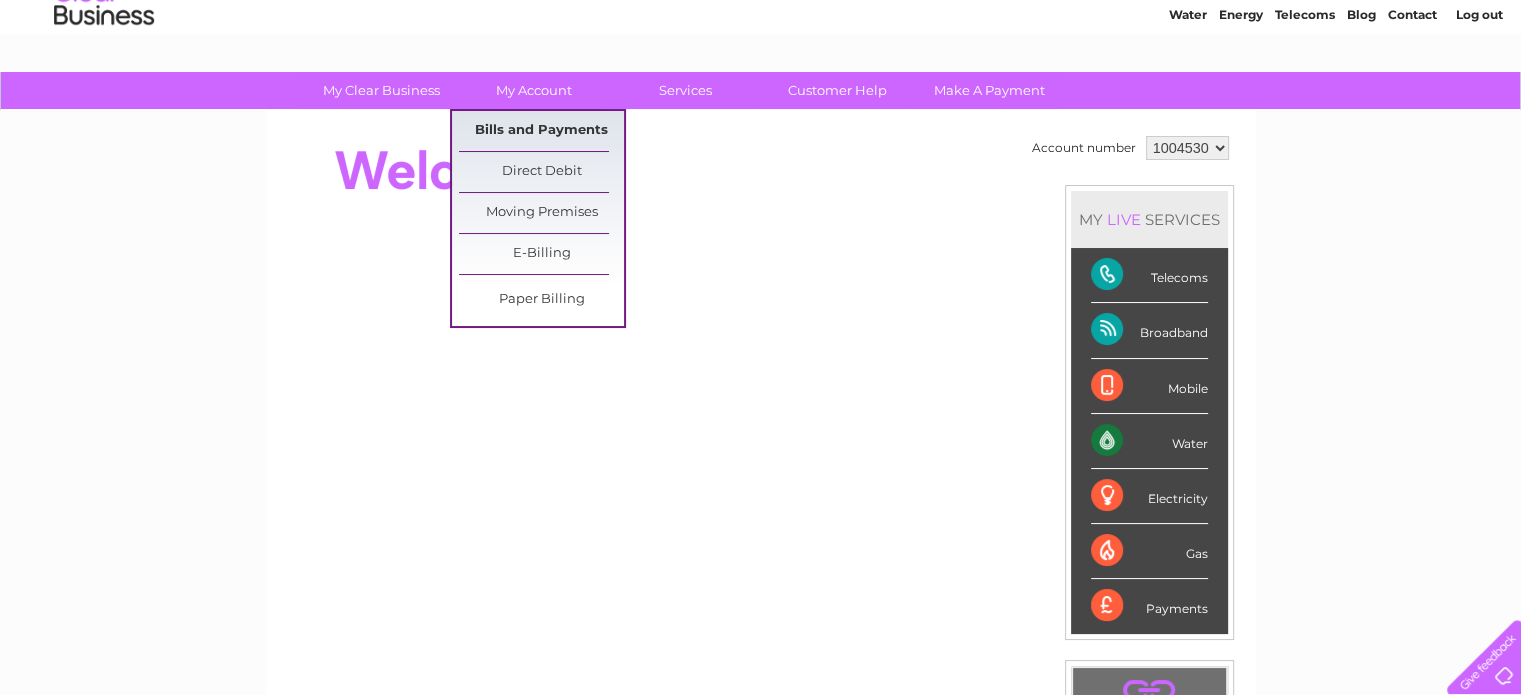 click on "Bills and Payments" at bounding box center [541, 131] 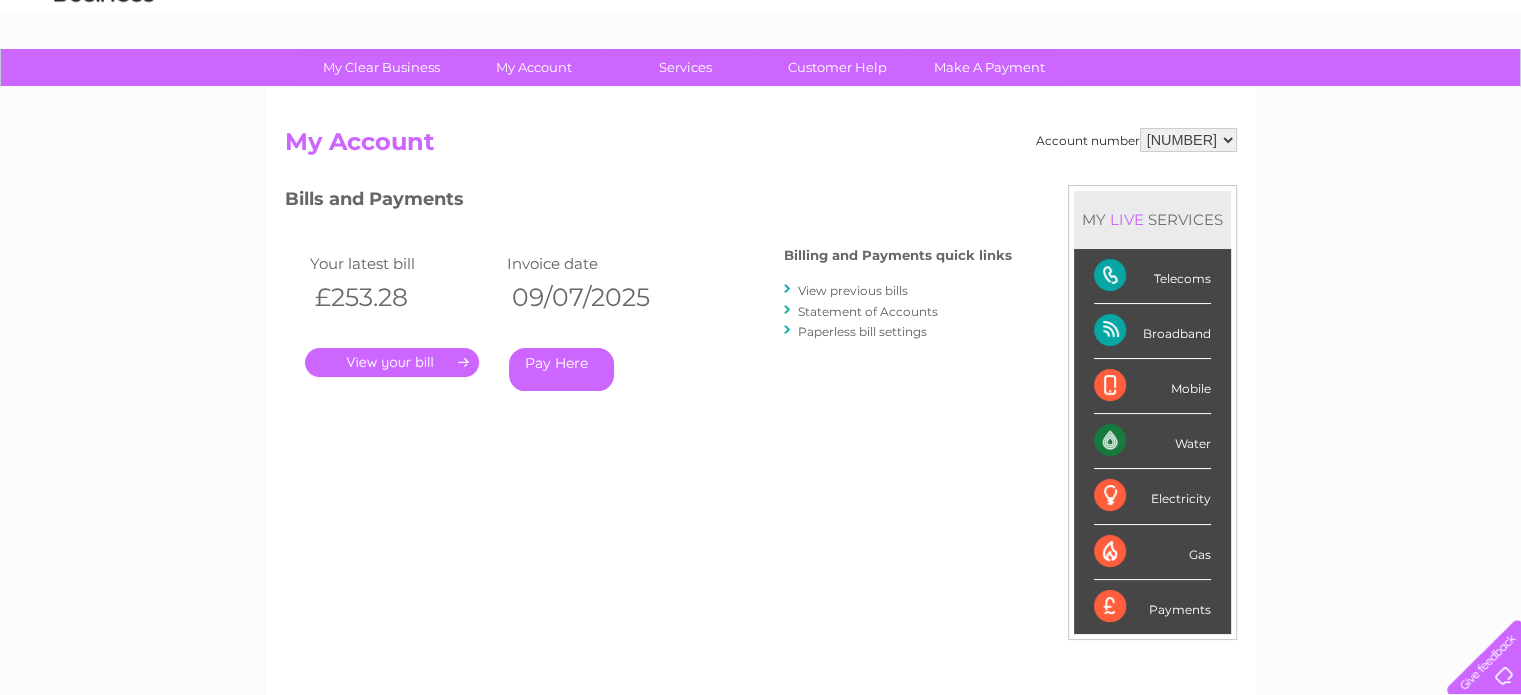 scroll, scrollTop: 104, scrollLeft: 0, axis: vertical 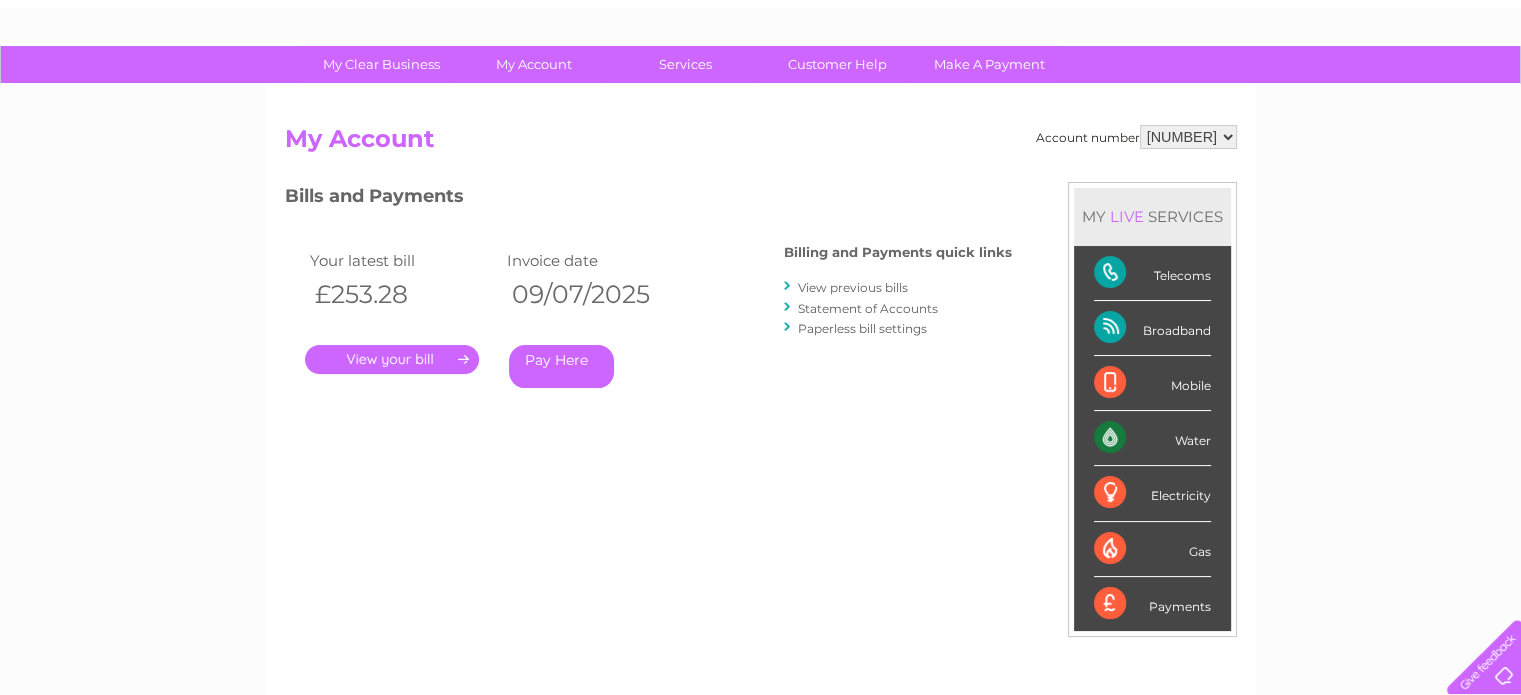click on "." at bounding box center (392, 359) 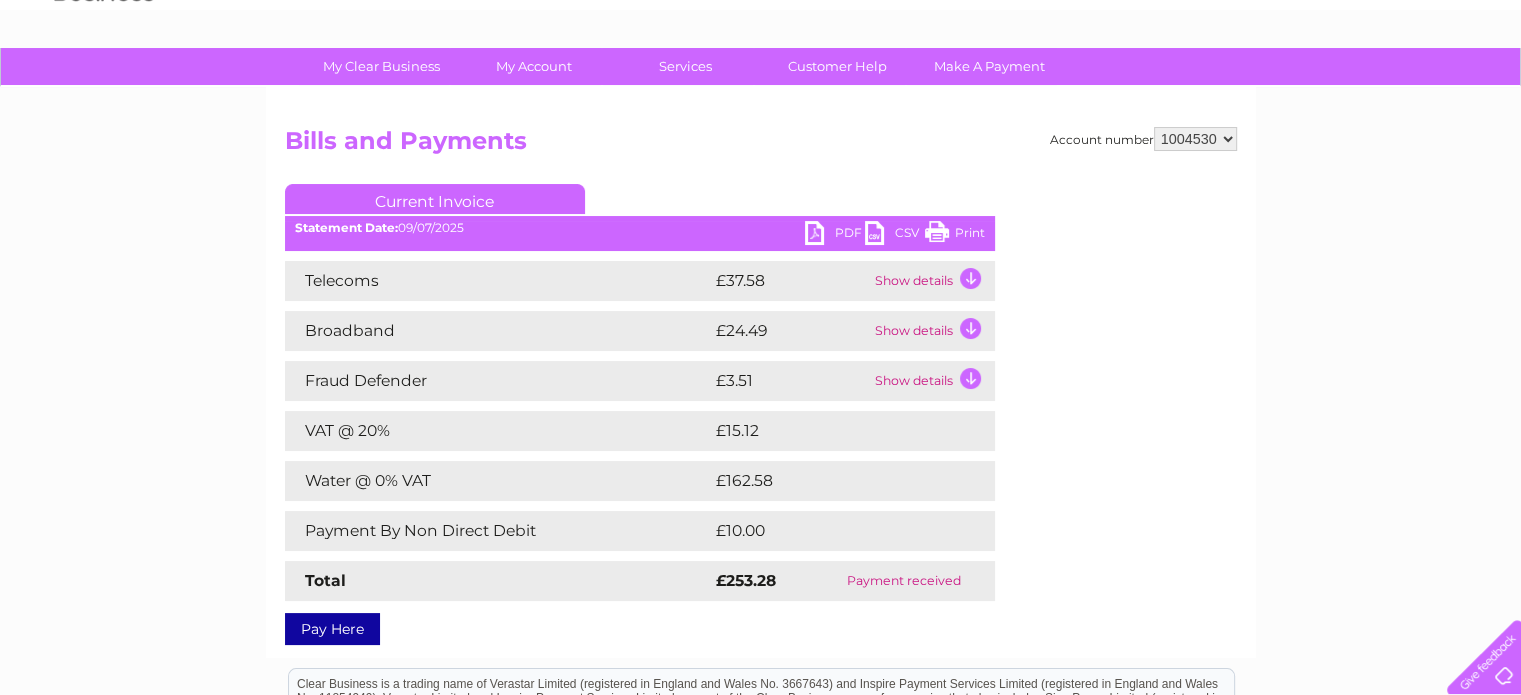 scroll, scrollTop: 0, scrollLeft: 0, axis: both 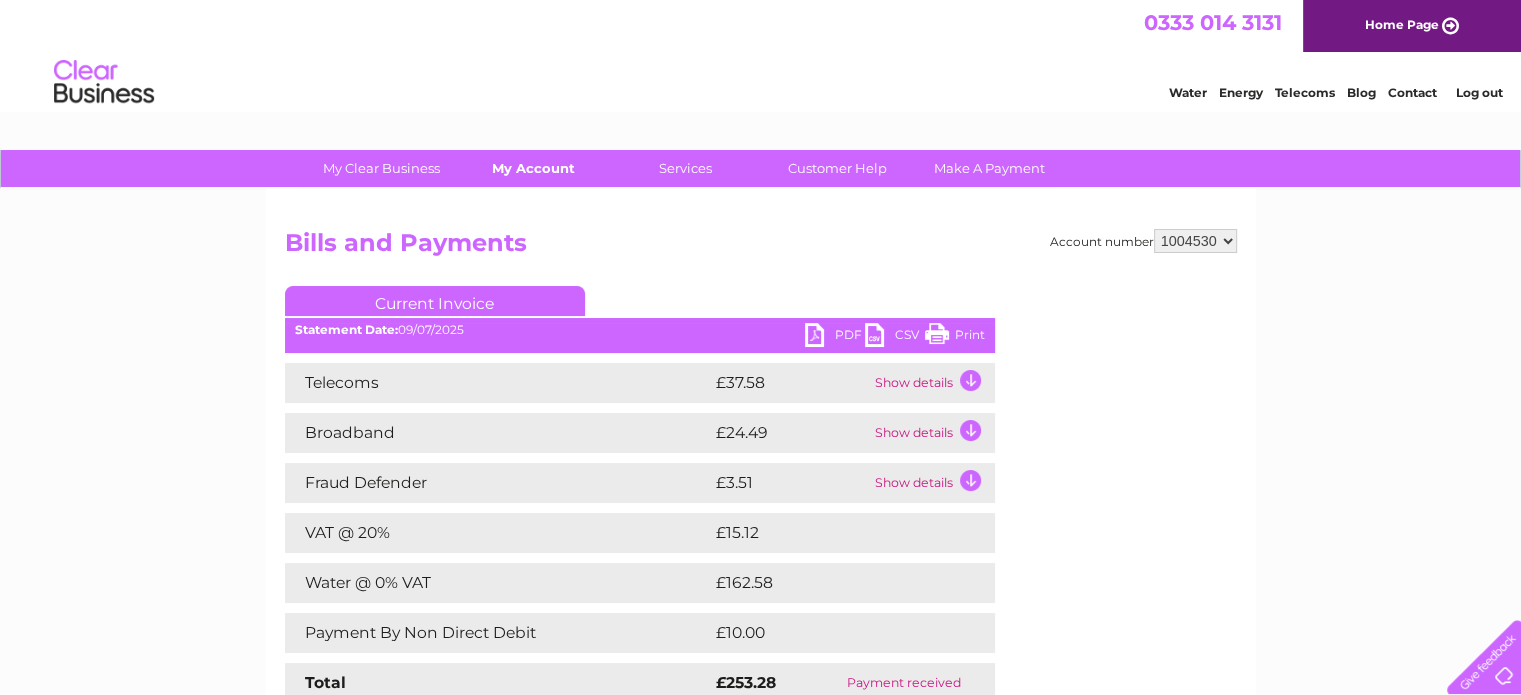click on "My Account" at bounding box center (533, 168) 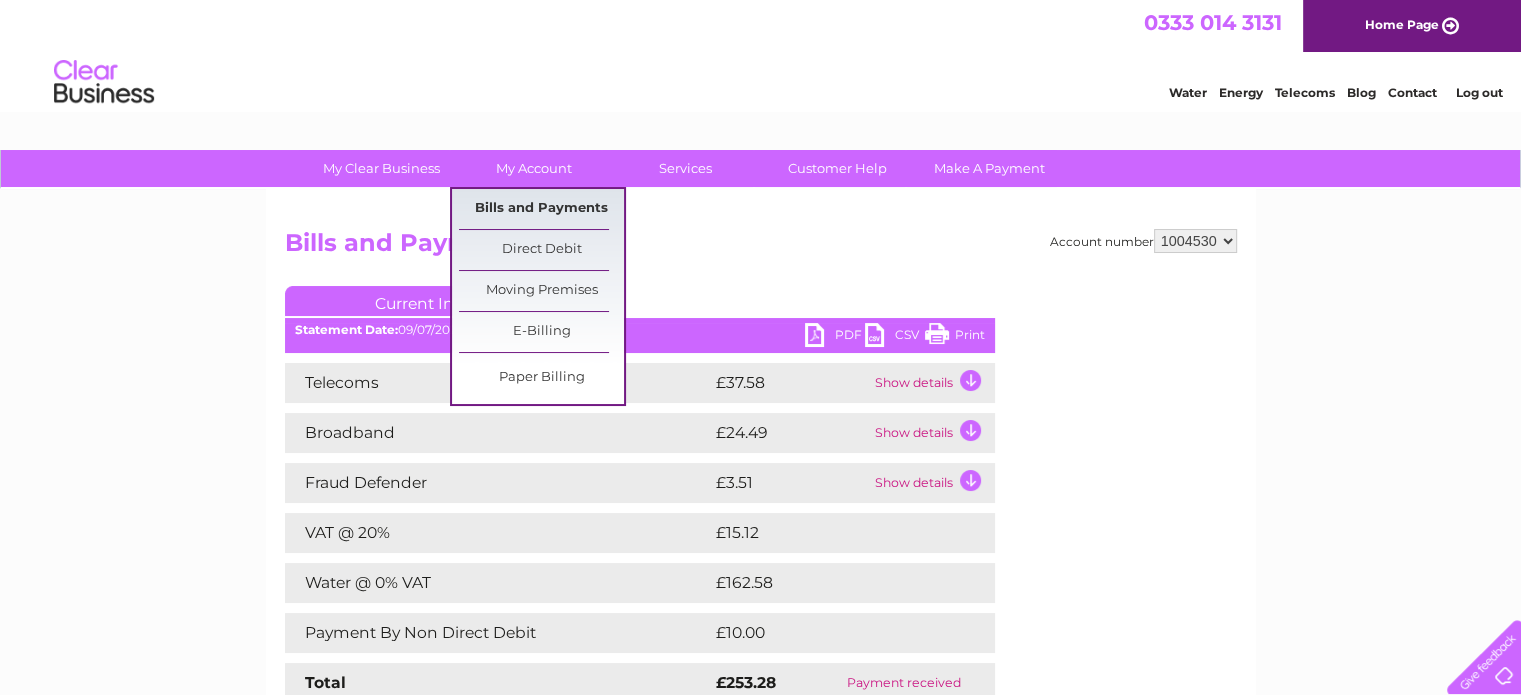 click on "Bills and Payments" at bounding box center [541, 209] 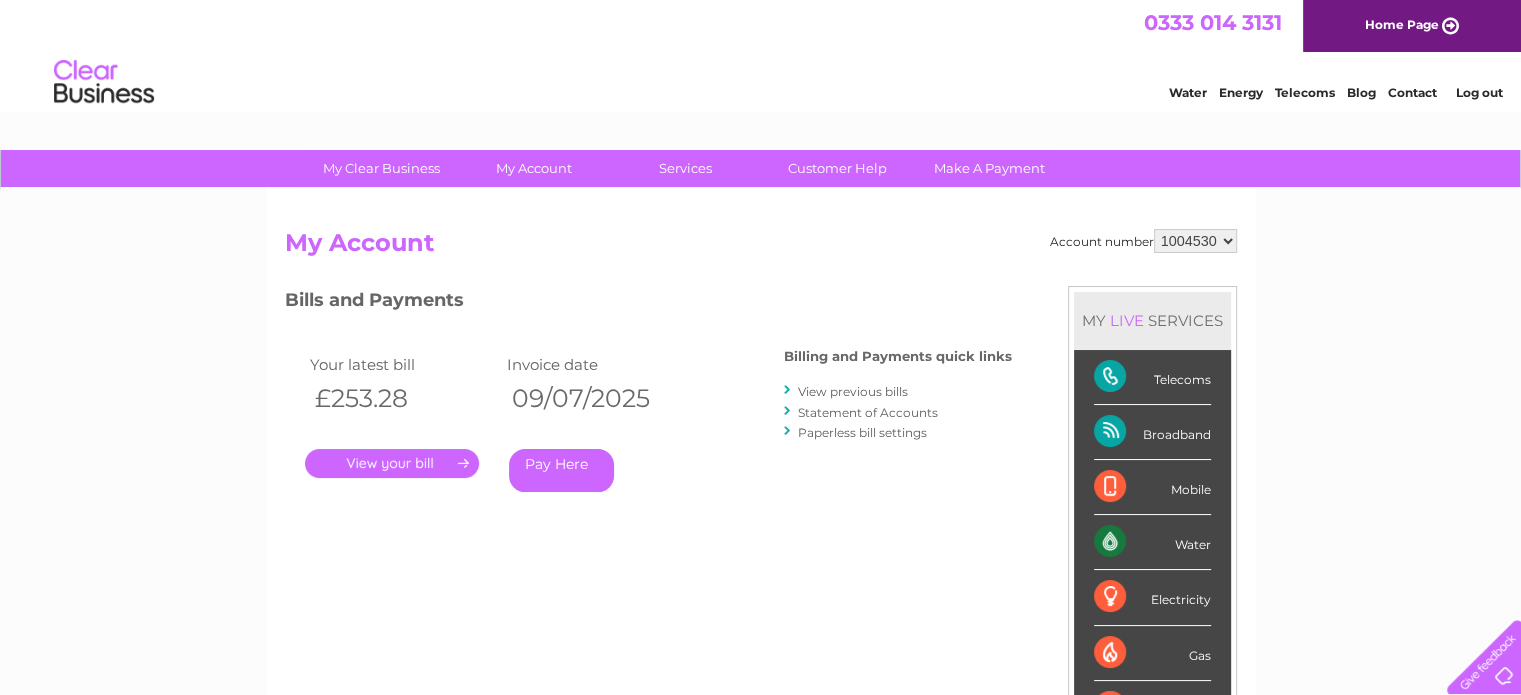 scroll, scrollTop: 0, scrollLeft: 0, axis: both 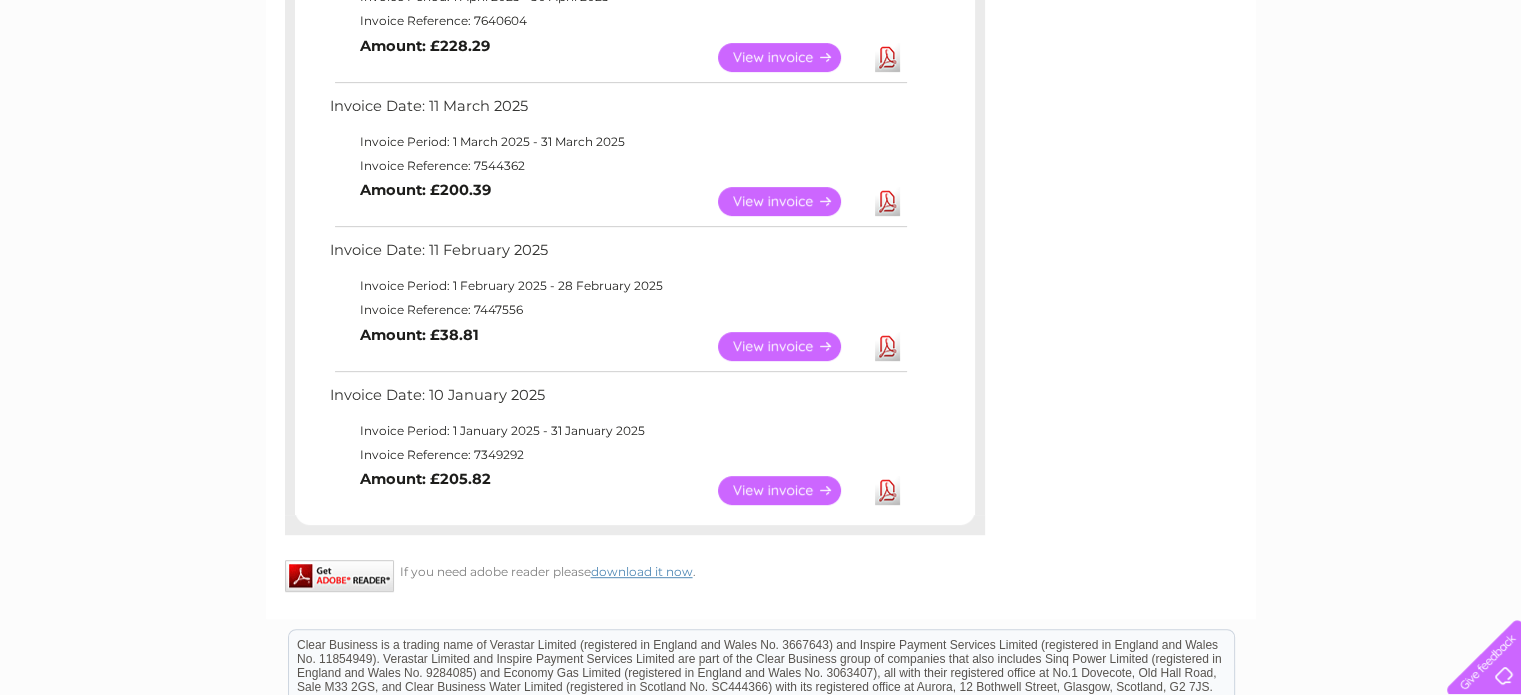 click on "View" at bounding box center (791, 346) 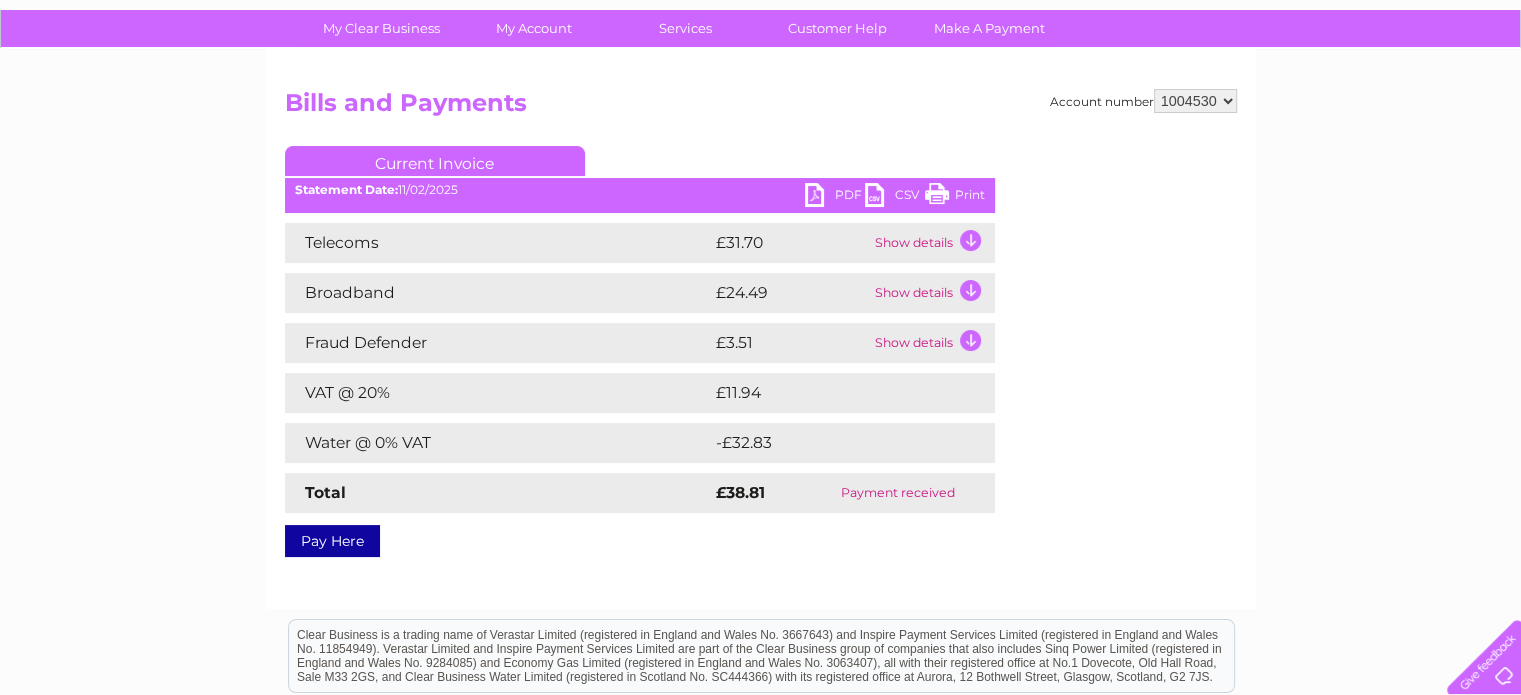 scroll, scrollTop: 0, scrollLeft: 0, axis: both 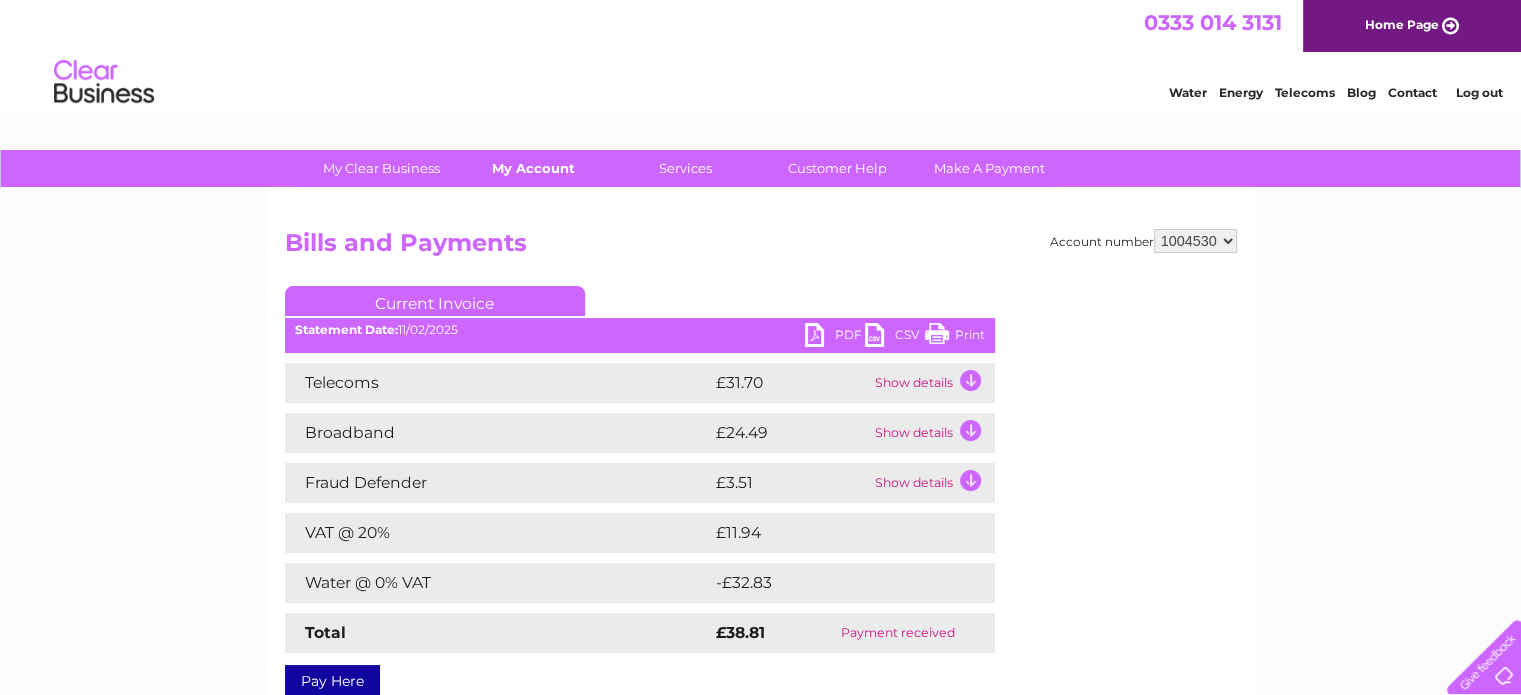 click on "My Account" at bounding box center (533, 168) 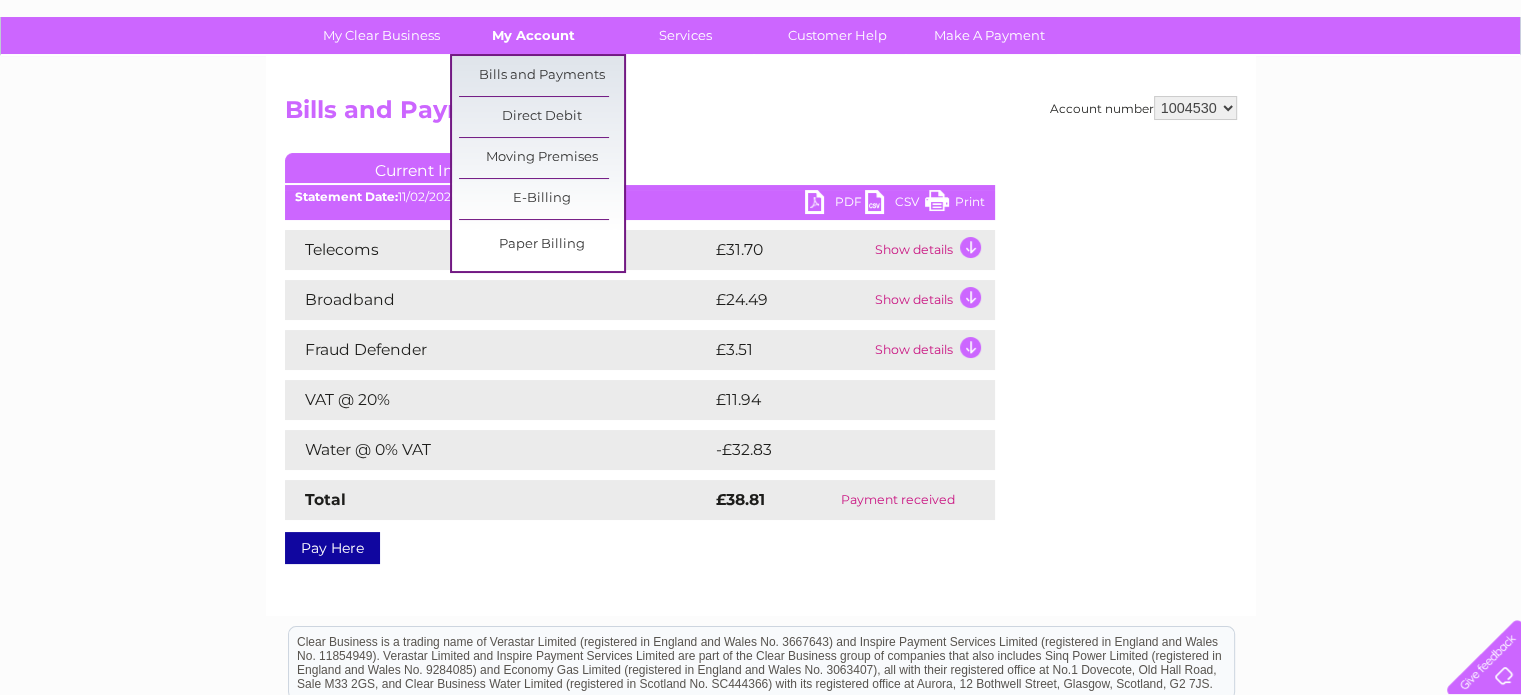 scroll, scrollTop: 170, scrollLeft: 0, axis: vertical 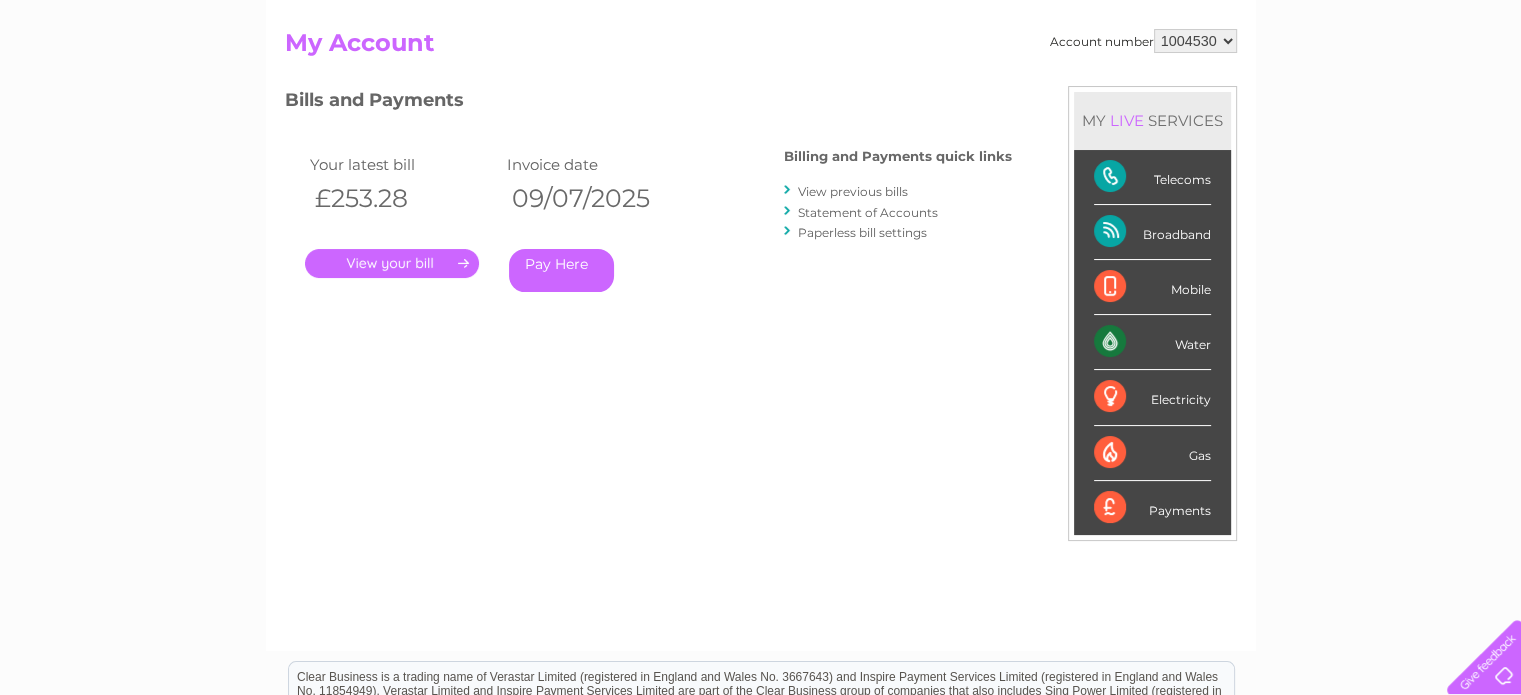 click on "." at bounding box center [392, 263] 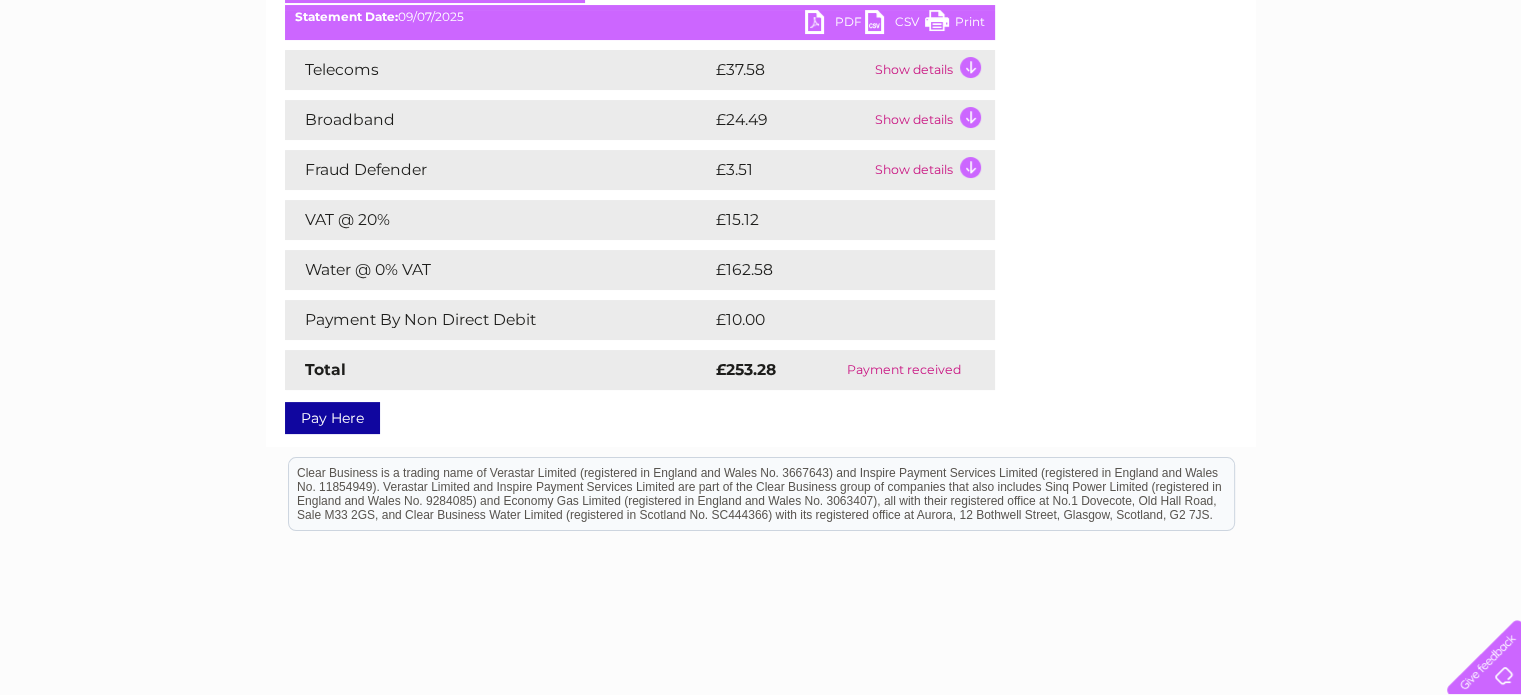 scroll, scrollTop: 308, scrollLeft: 0, axis: vertical 